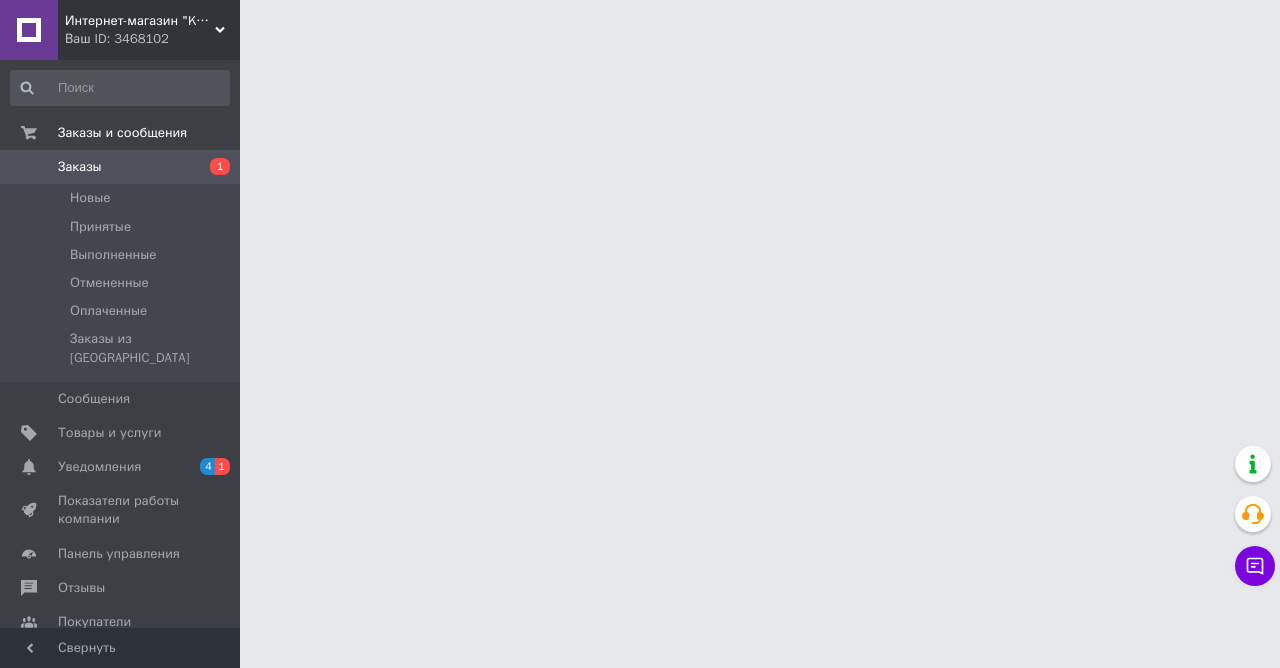 scroll, scrollTop: 0, scrollLeft: 0, axis: both 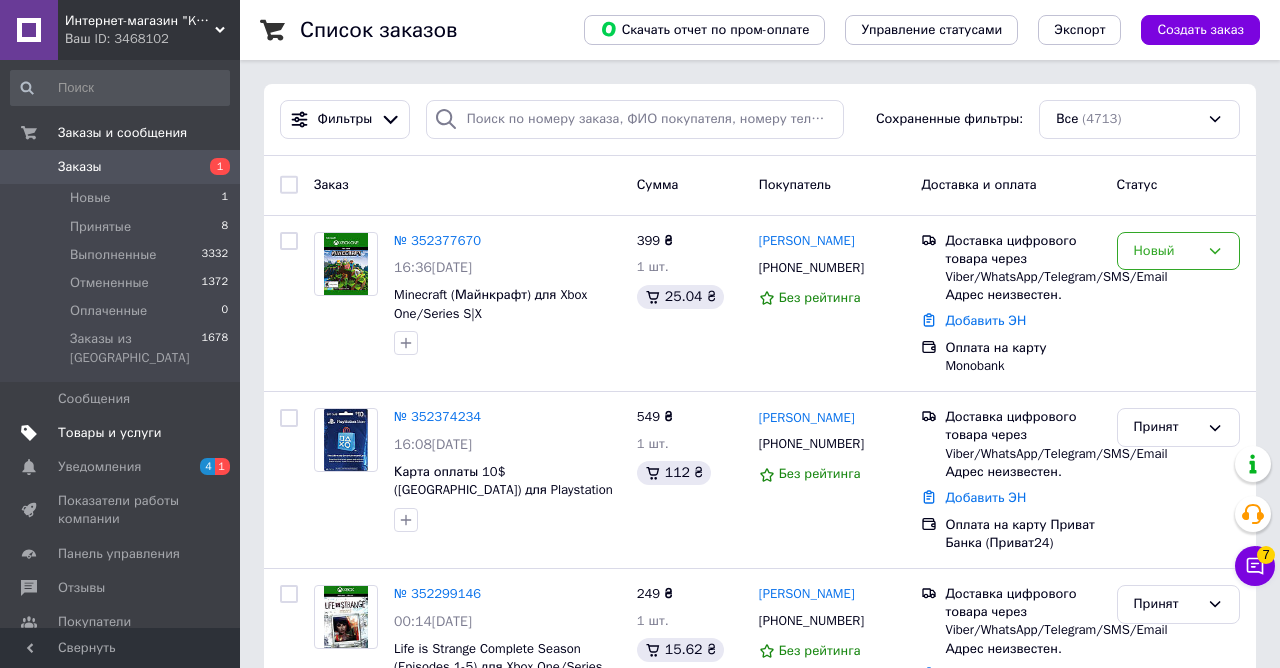 click on "Товары и услуги" at bounding box center (110, 433) 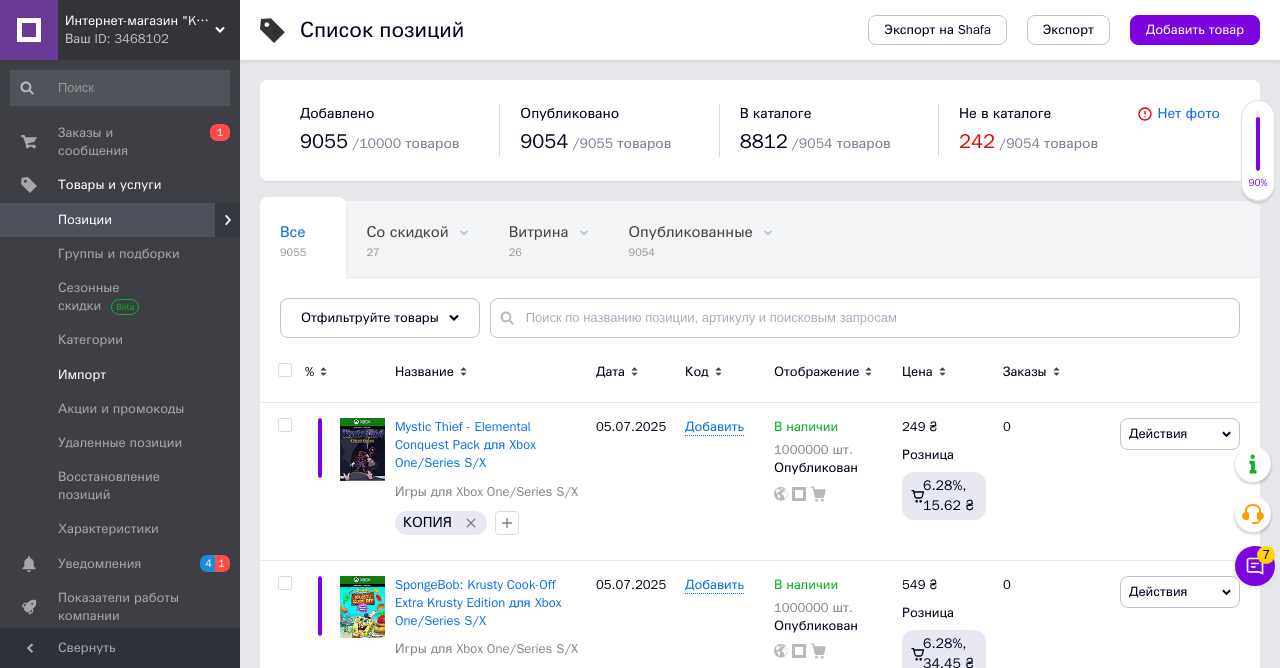 click on "Импорт" at bounding box center (82, 375) 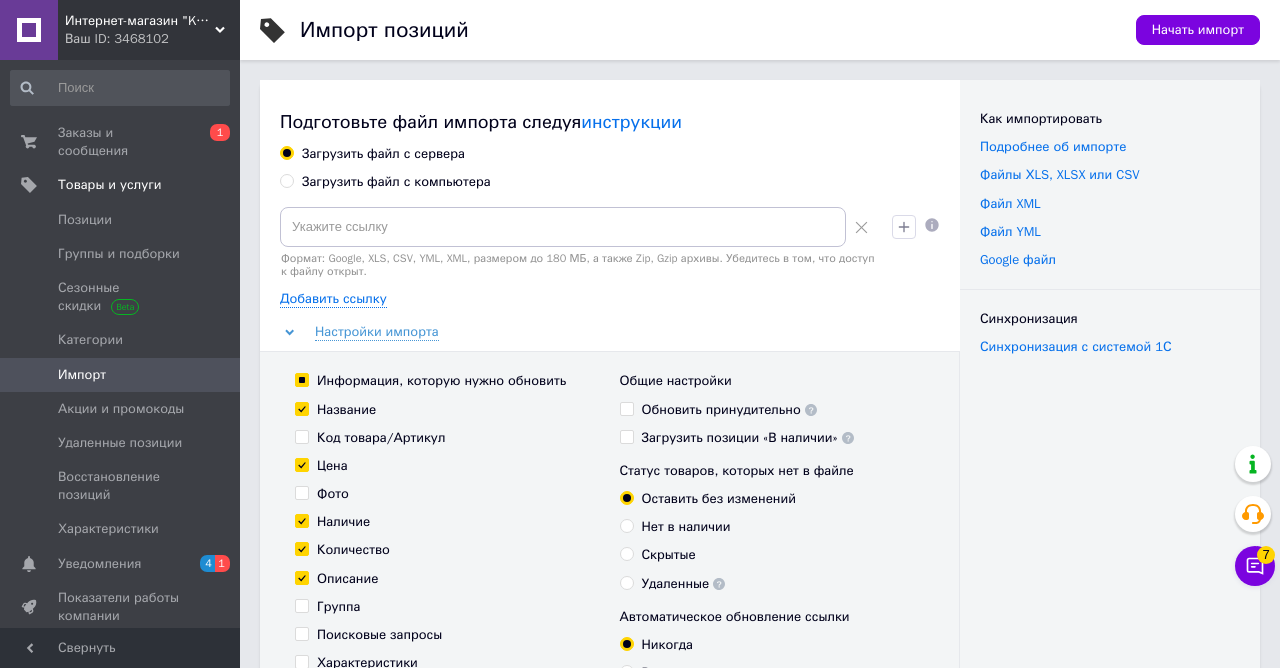 click on "Загрузить файл с компьютера" at bounding box center (396, 182) 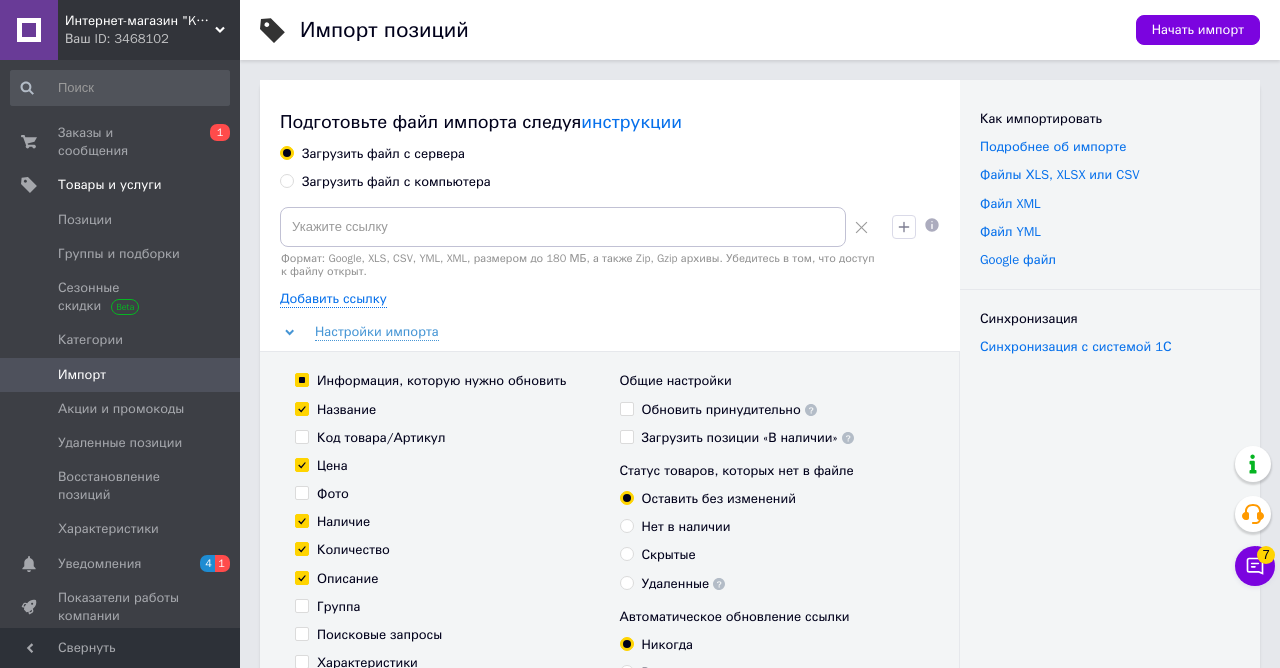 radio on "true" 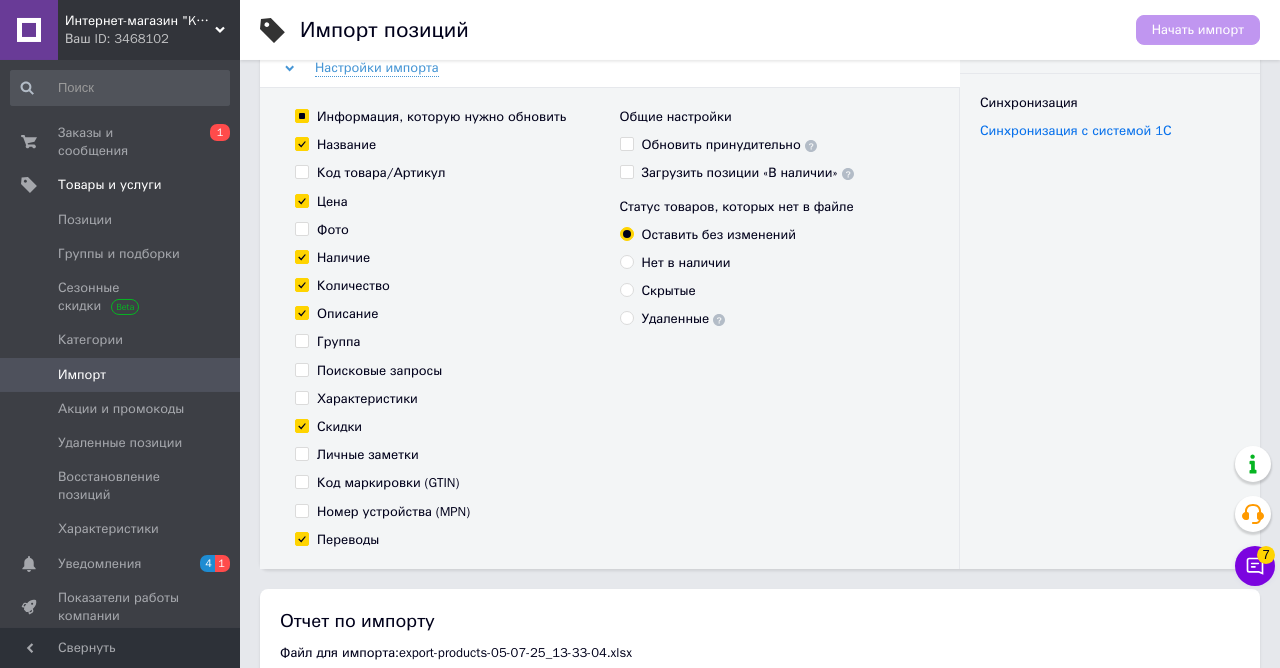 scroll, scrollTop: 0, scrollLeft: 0, axis: both 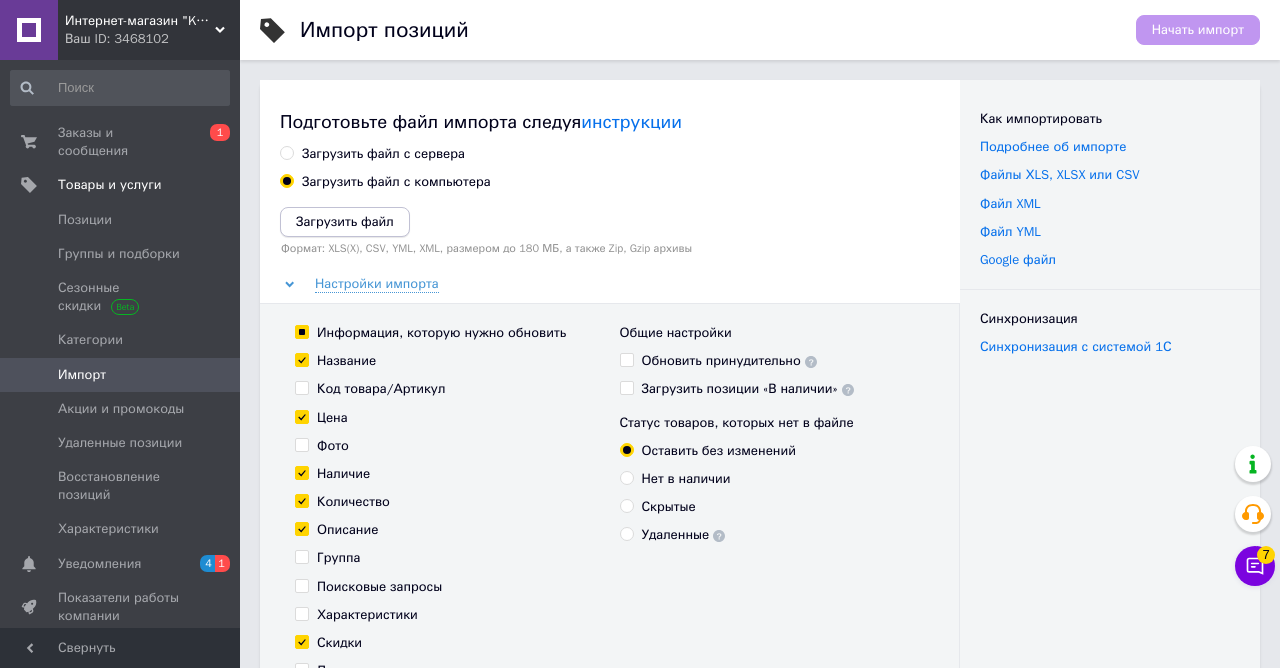 click on "Загрузить файл" at bounding box center [345, 222] 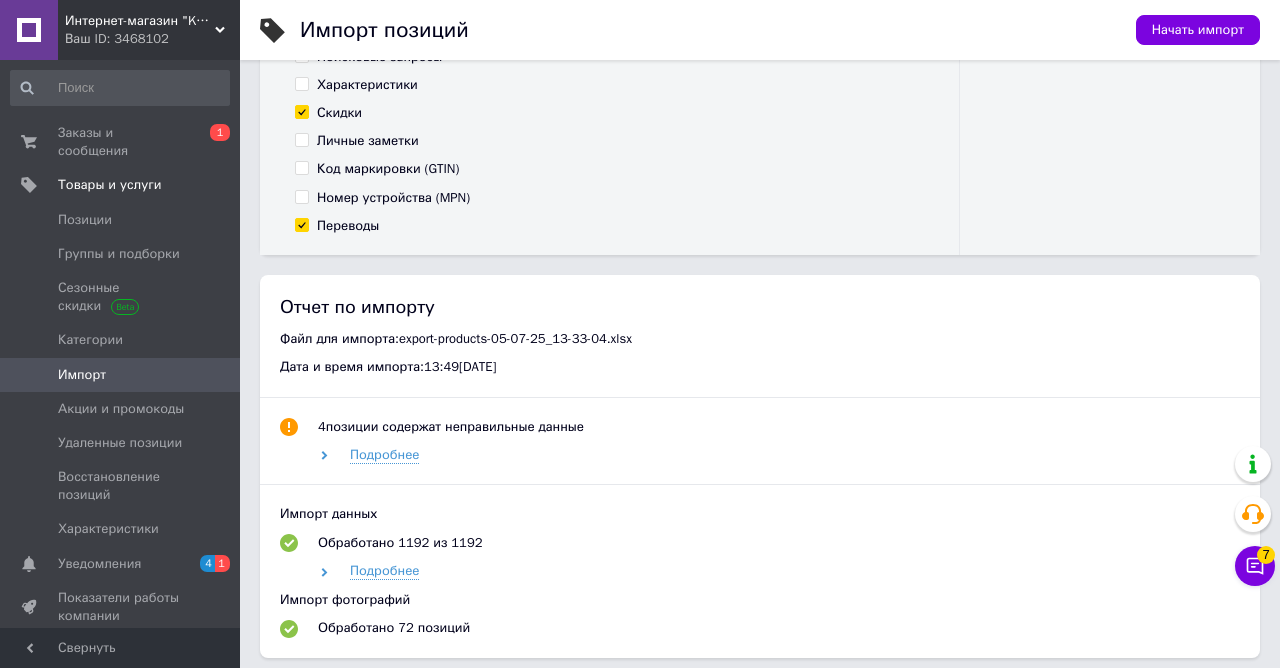 scroll, scrollTop: 0, scrollLeft: 0, axis: both 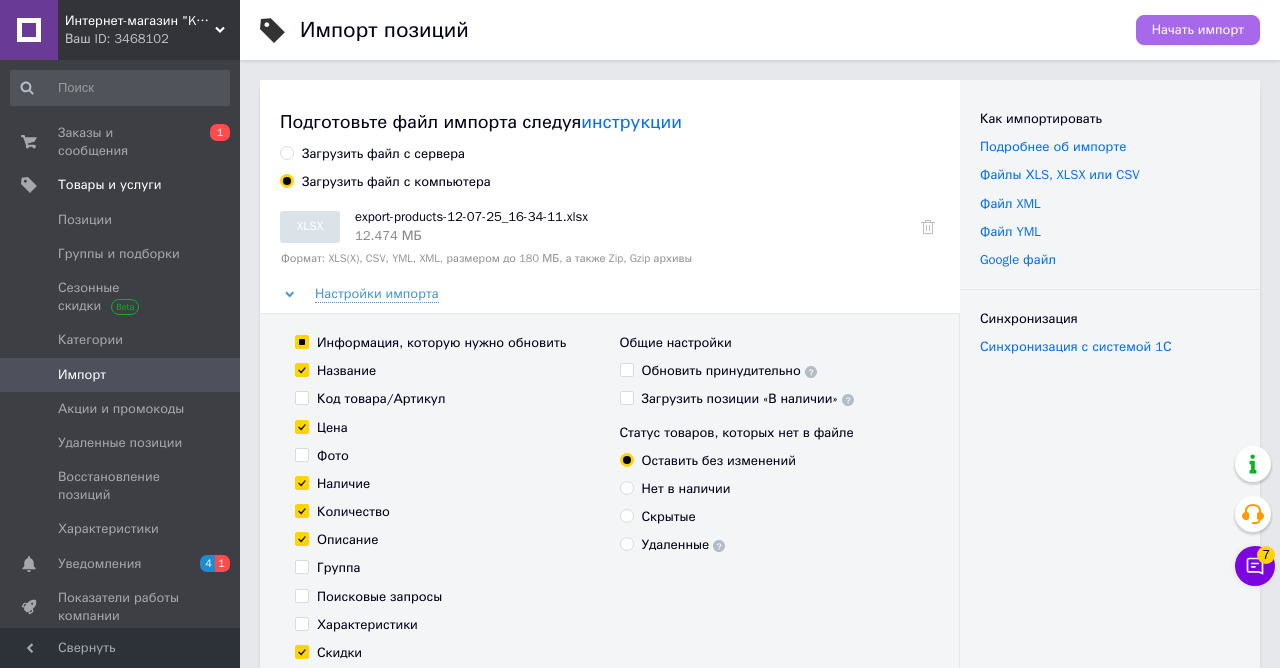 click on "Начать импорт" at bounding box center (1198, 30) 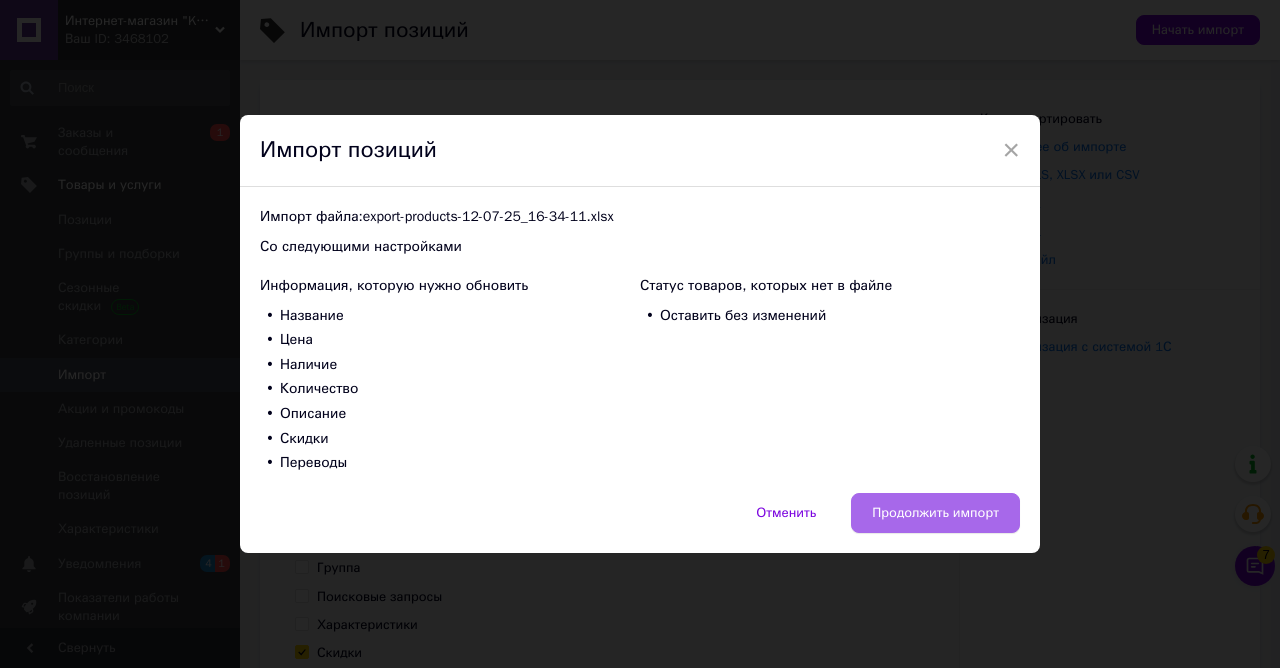 click on "Продолжить импорт" at bounding box center (935, 513) 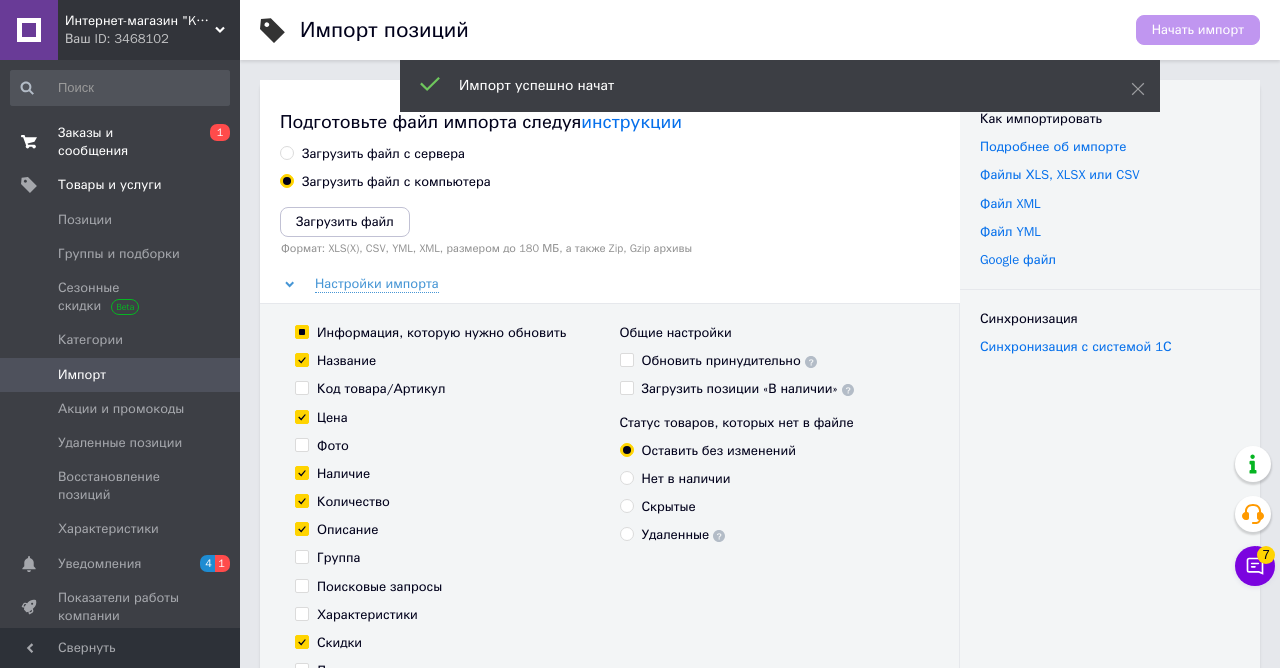click on "Заказы и сообщения" at bounding box center [121, 142] 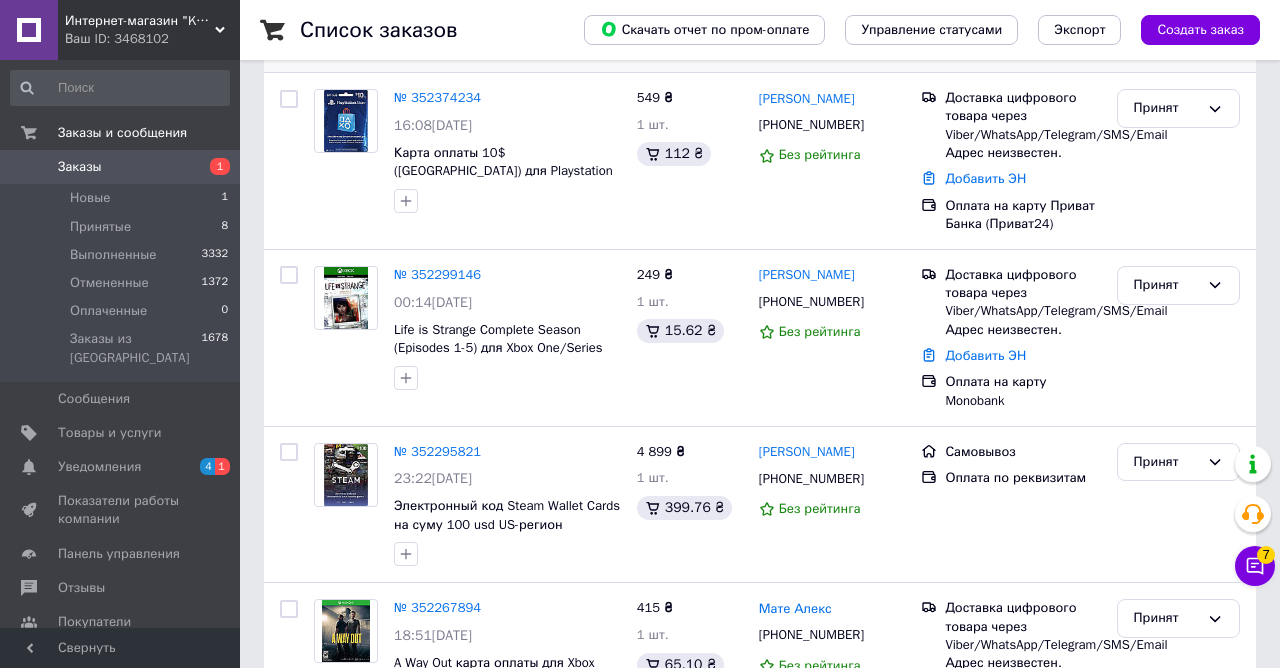scroll, scrollTop: 432, scrollLeft: 0, axis: vertical 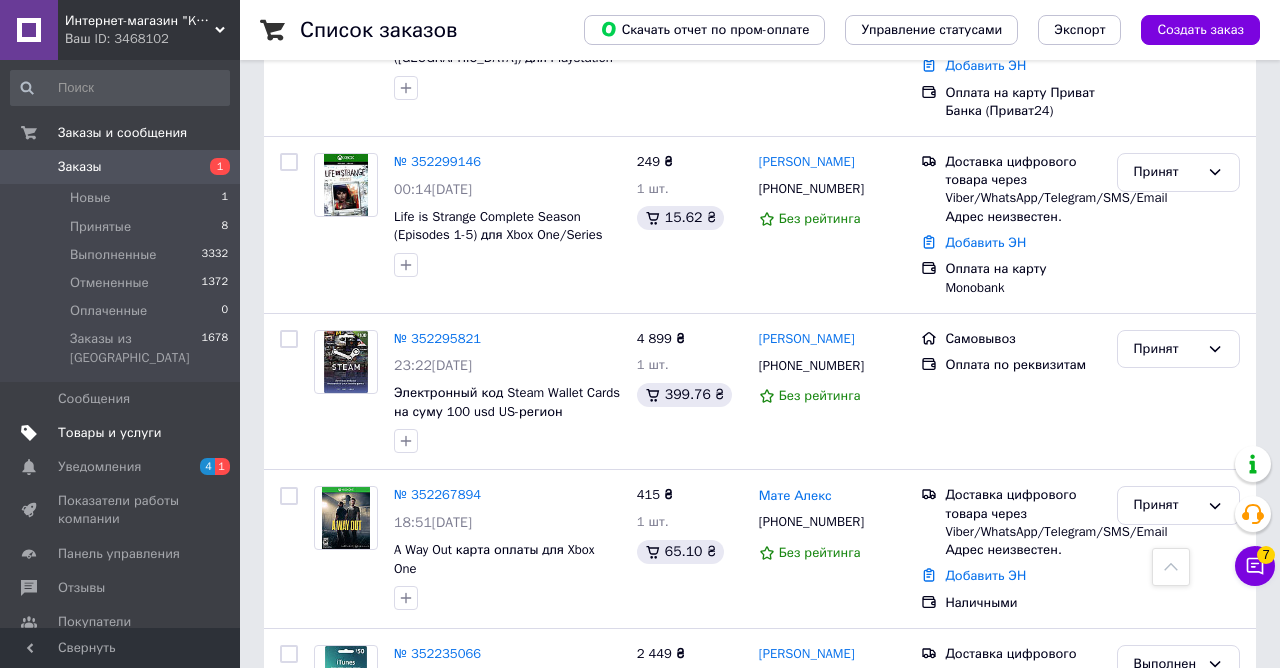 click on "Товары и услуги" at bounding box center (120, 433) 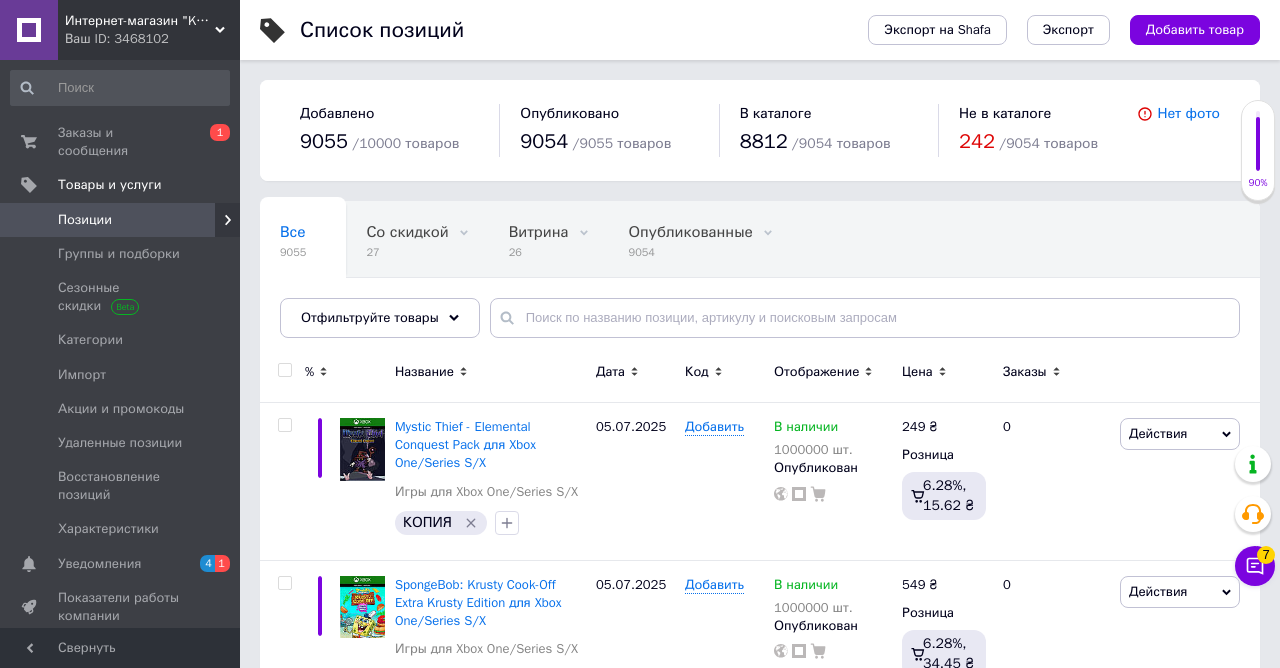 click on "Ваш ID: 3468102" at bounding box center [152, 39] 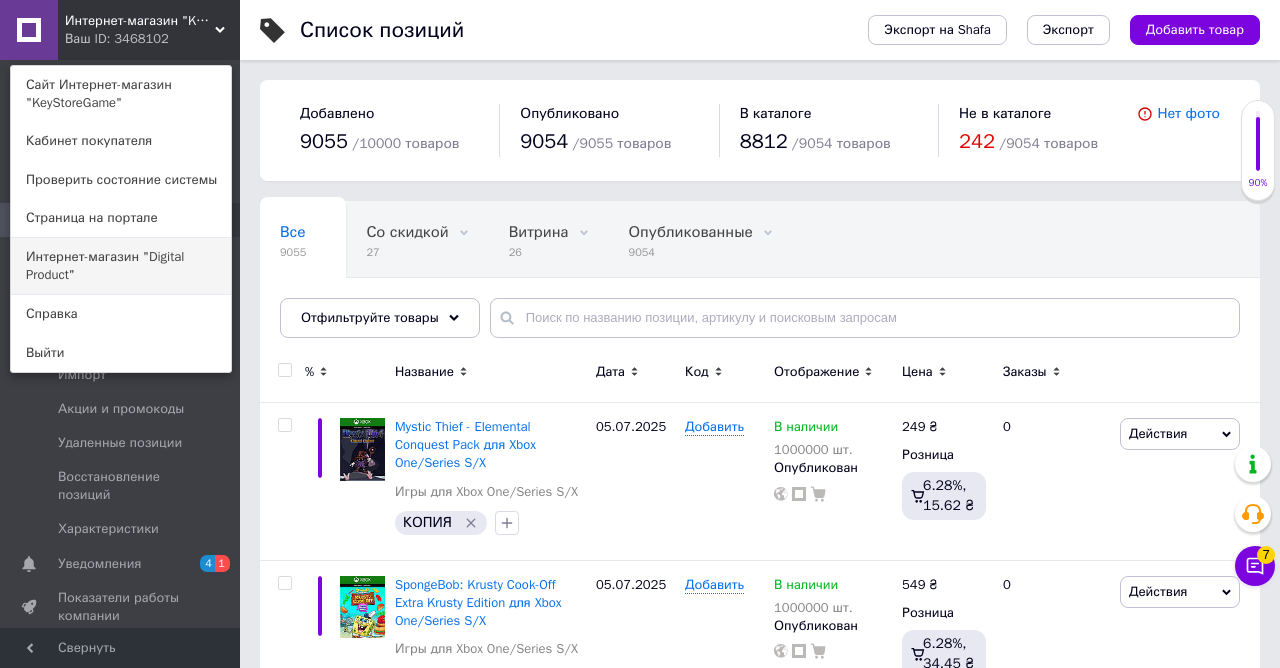 click on "Интернет-магазин "Digital Product"" at bounding box center [121, 266] 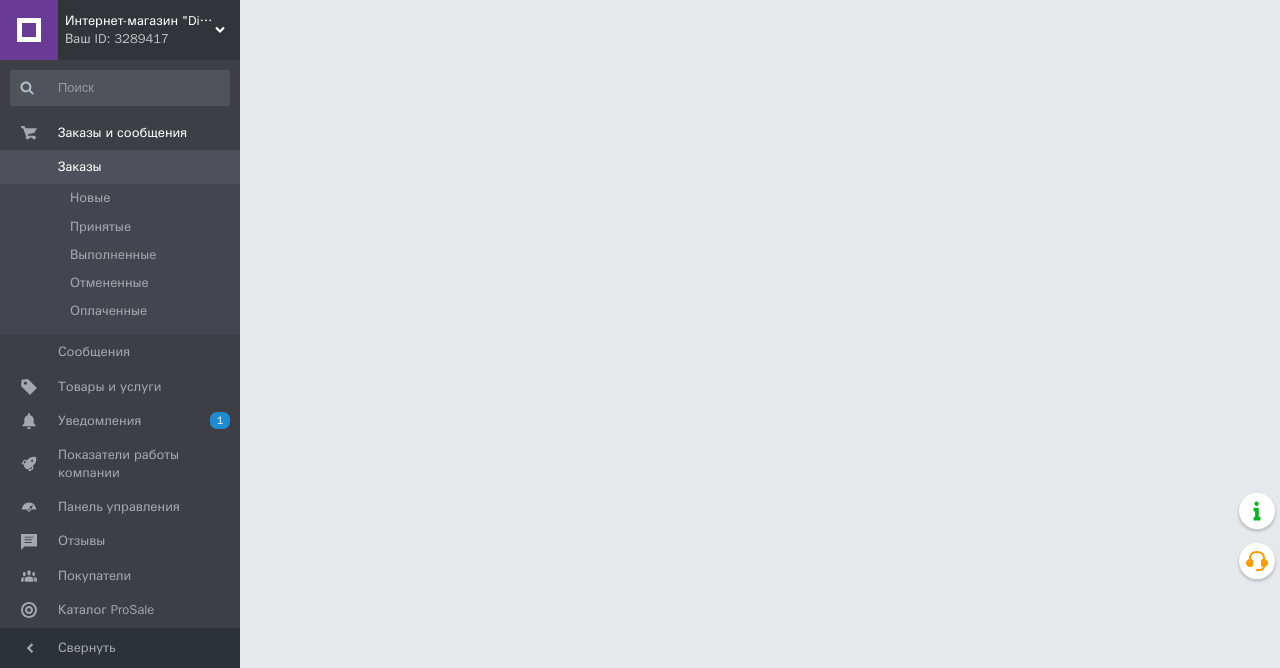 scroll, scrollTop: 0, scrollLeft: 0, axis: both 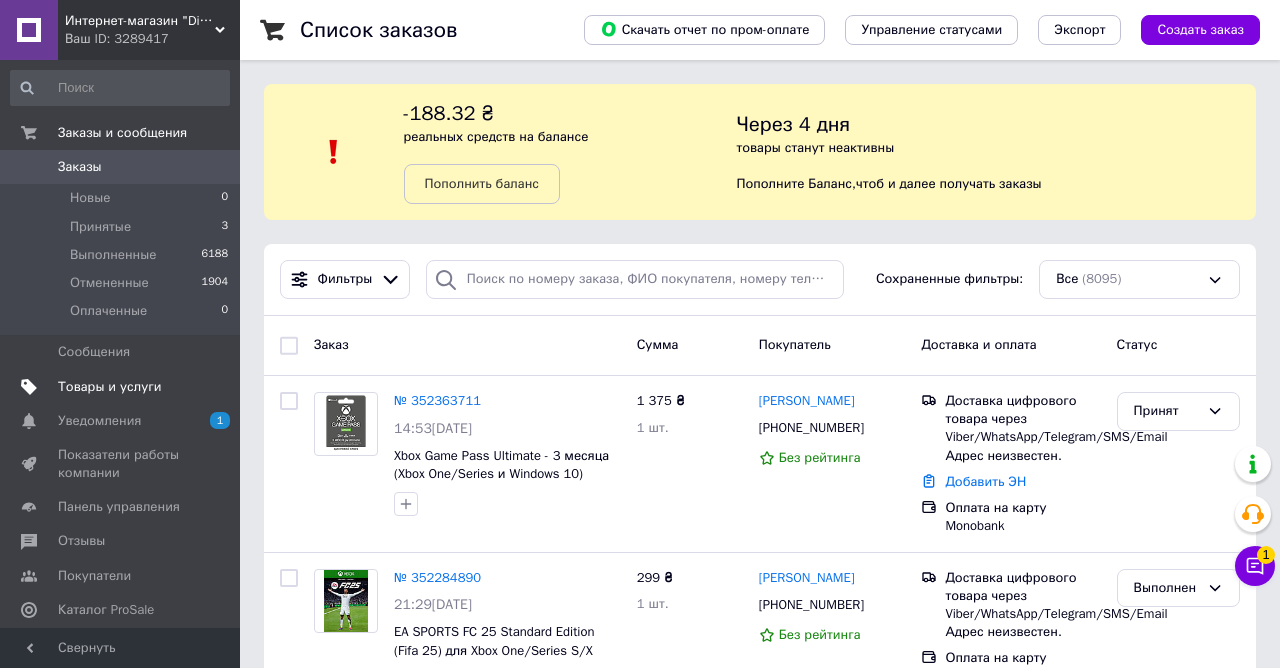 click on "Товары и услуги" at bounding box center [110, 387] 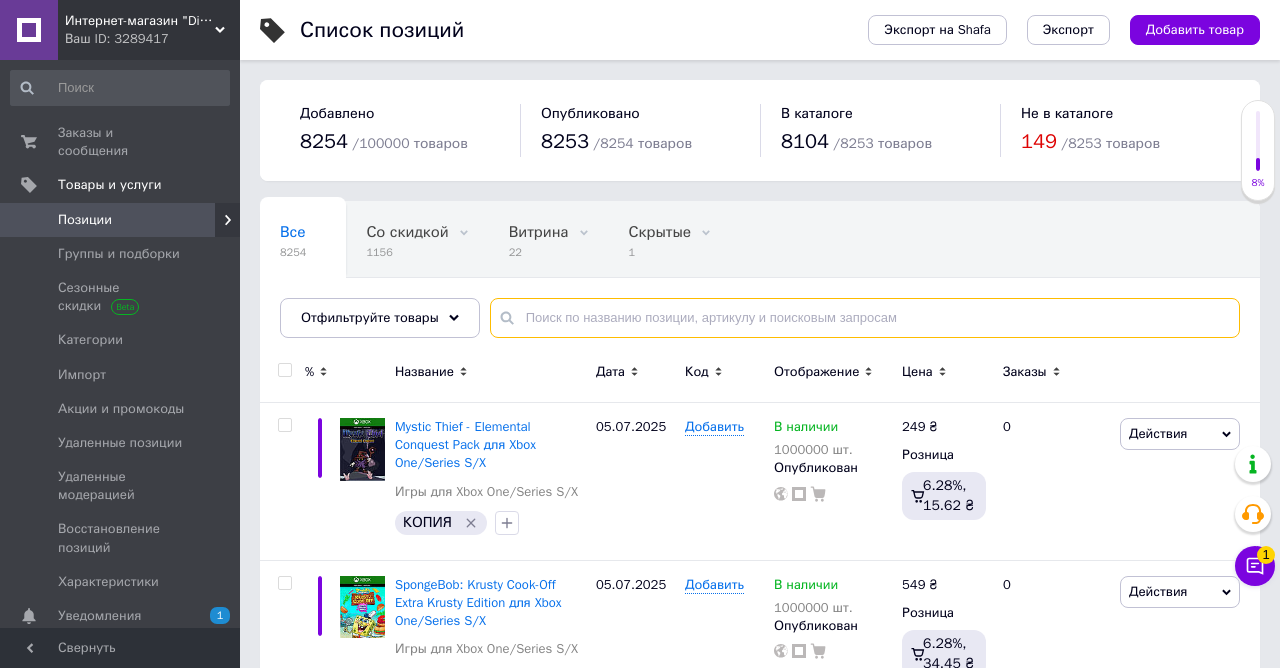 click at bounding box center [865, 318] 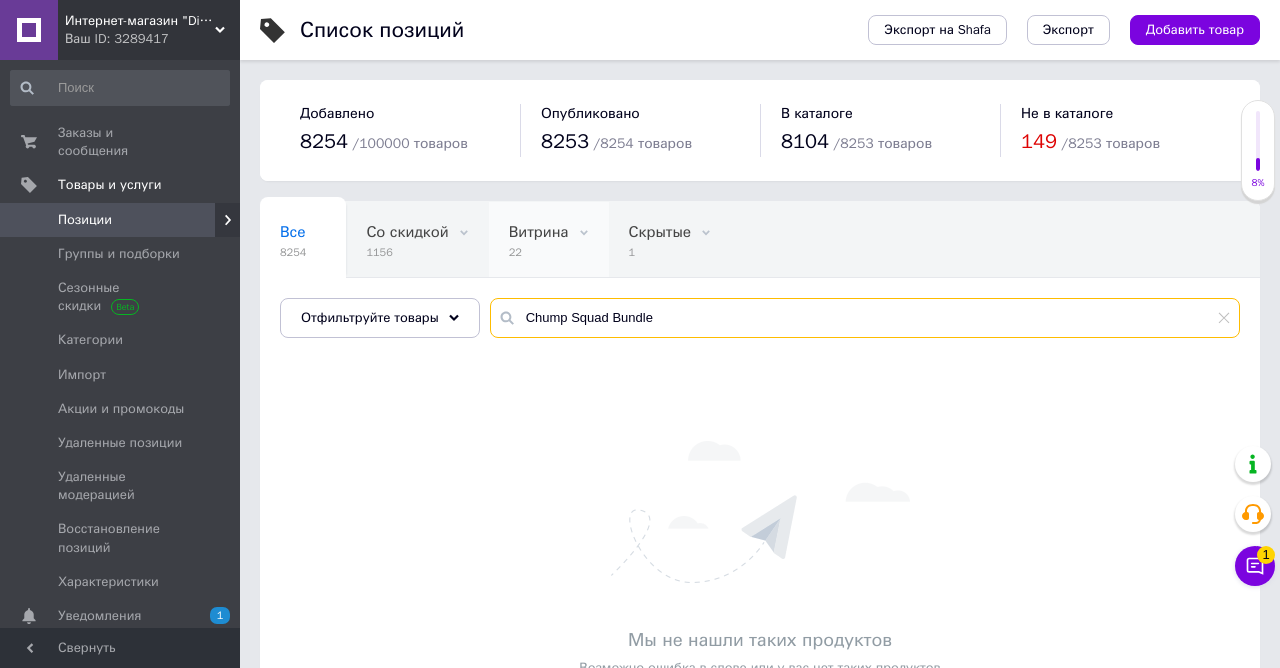 paste on "DARKLAND III" 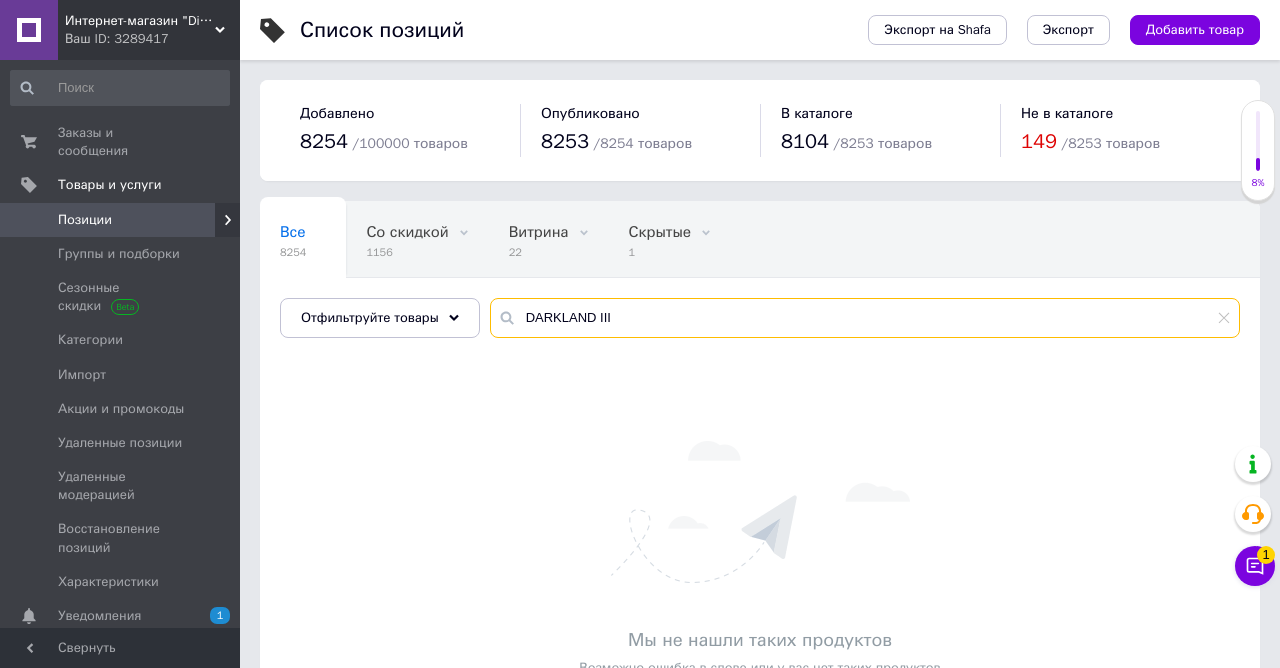 paste on "Spellbearers" 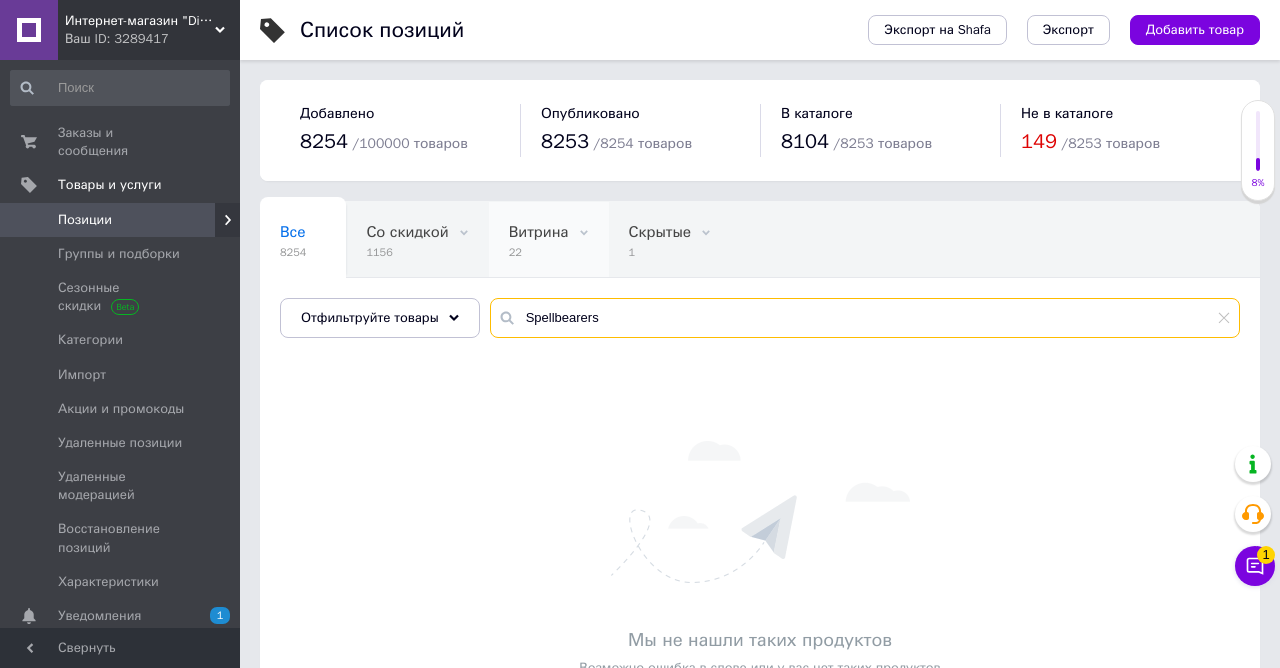 paste on "F1® 25 Iconic Edition" 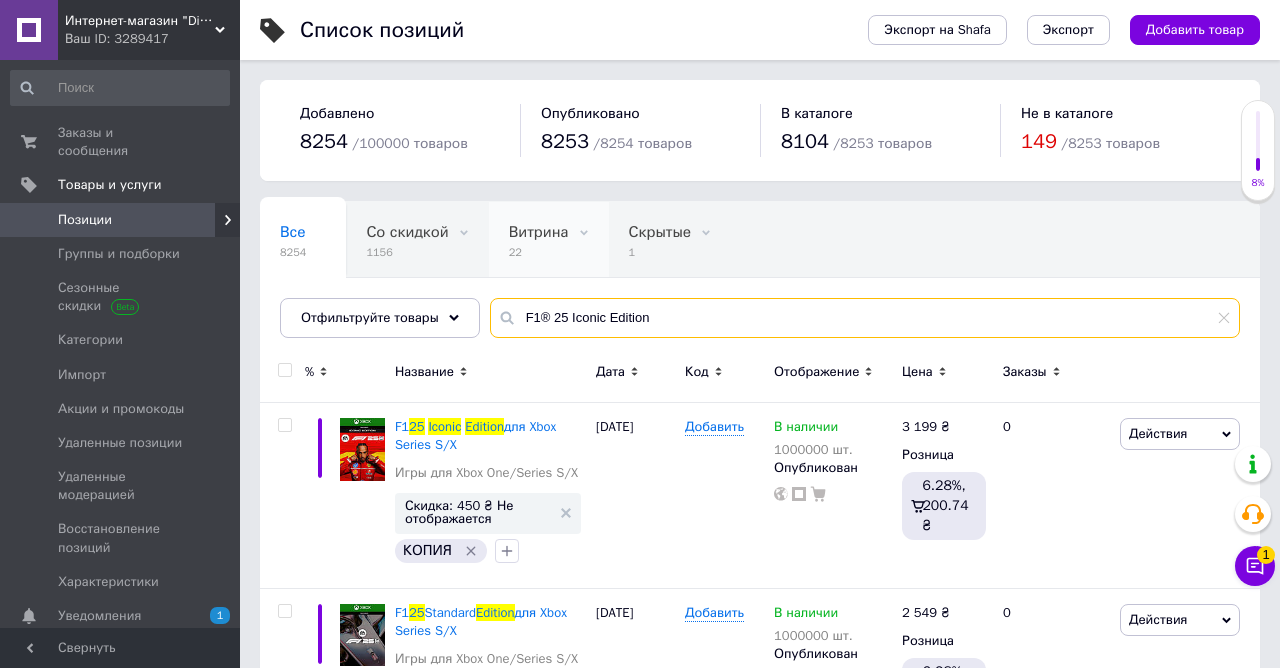 paste on "Golf Guys: Complete" 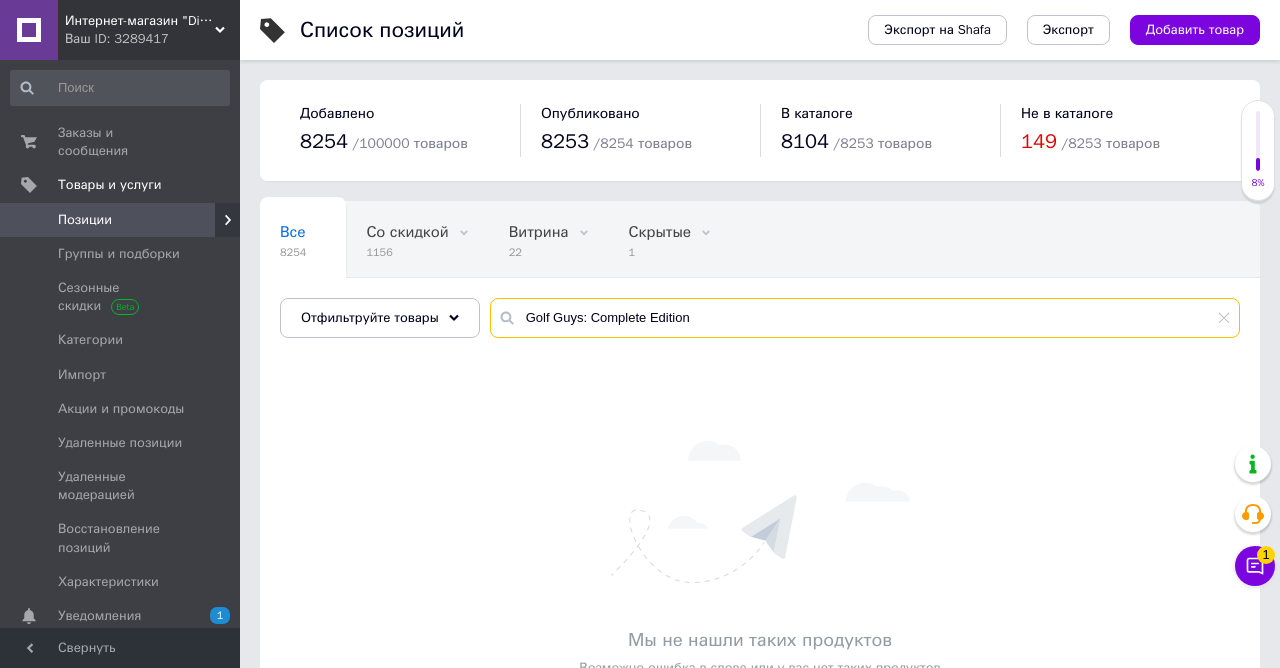 paste on "Beat of Life" 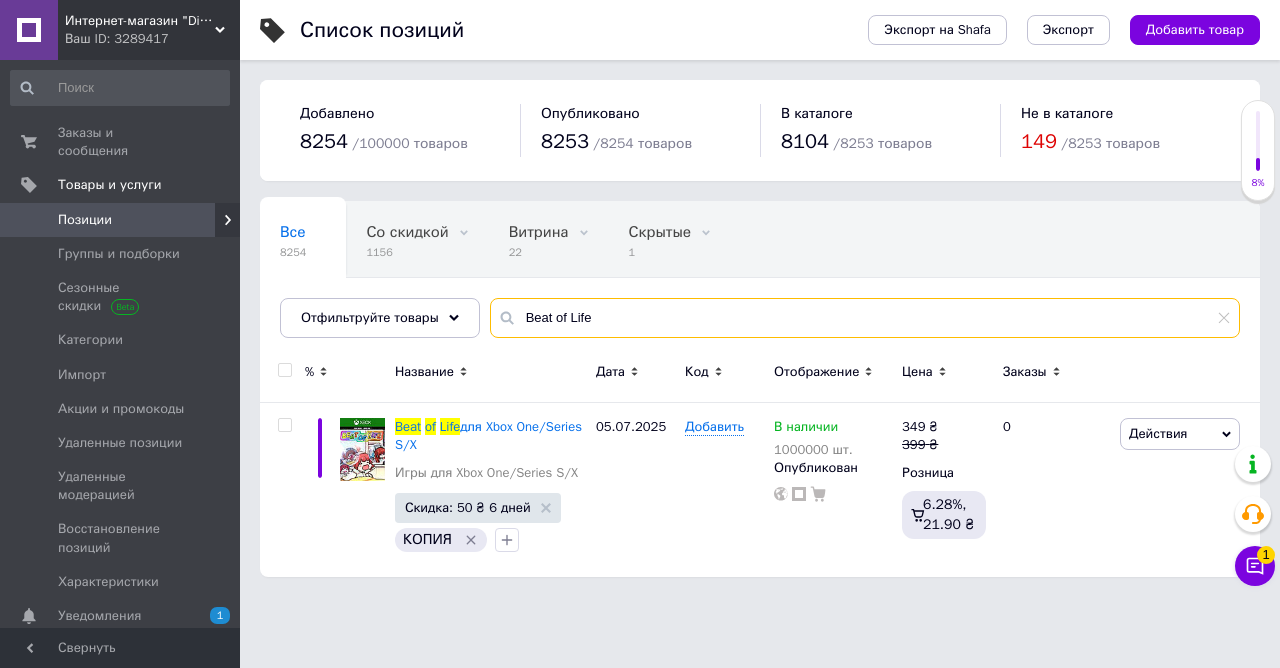paste on "Golf Guys" 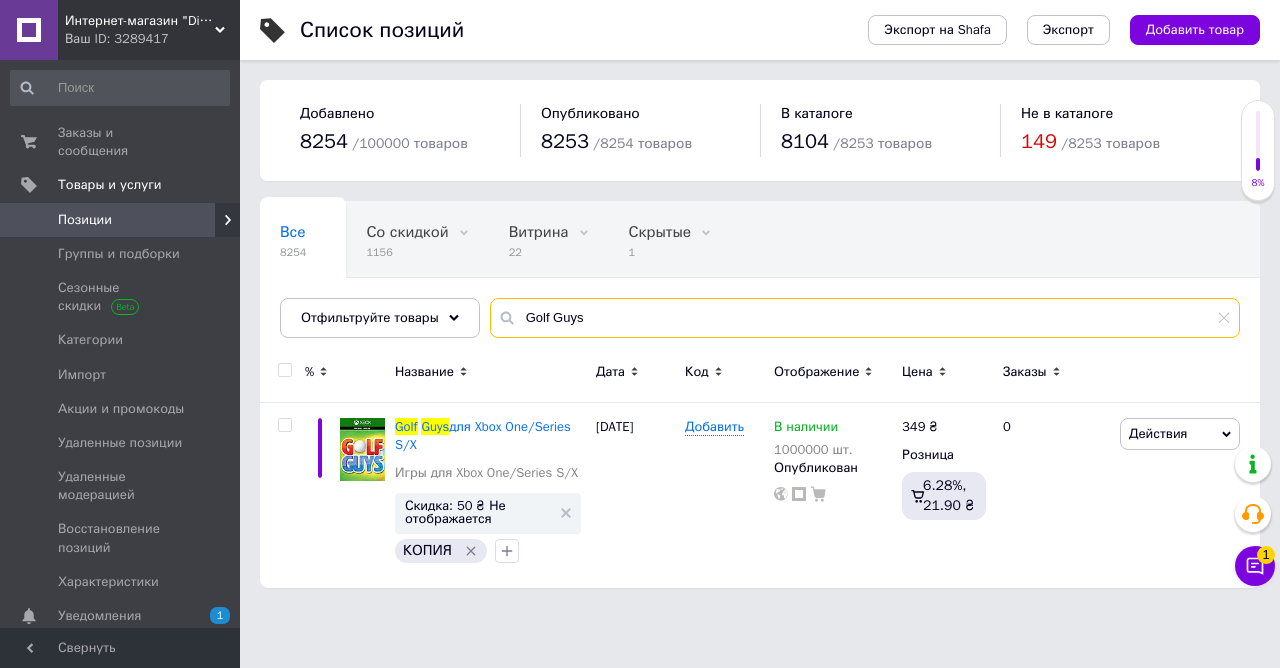 paste on ": Complete Edition" 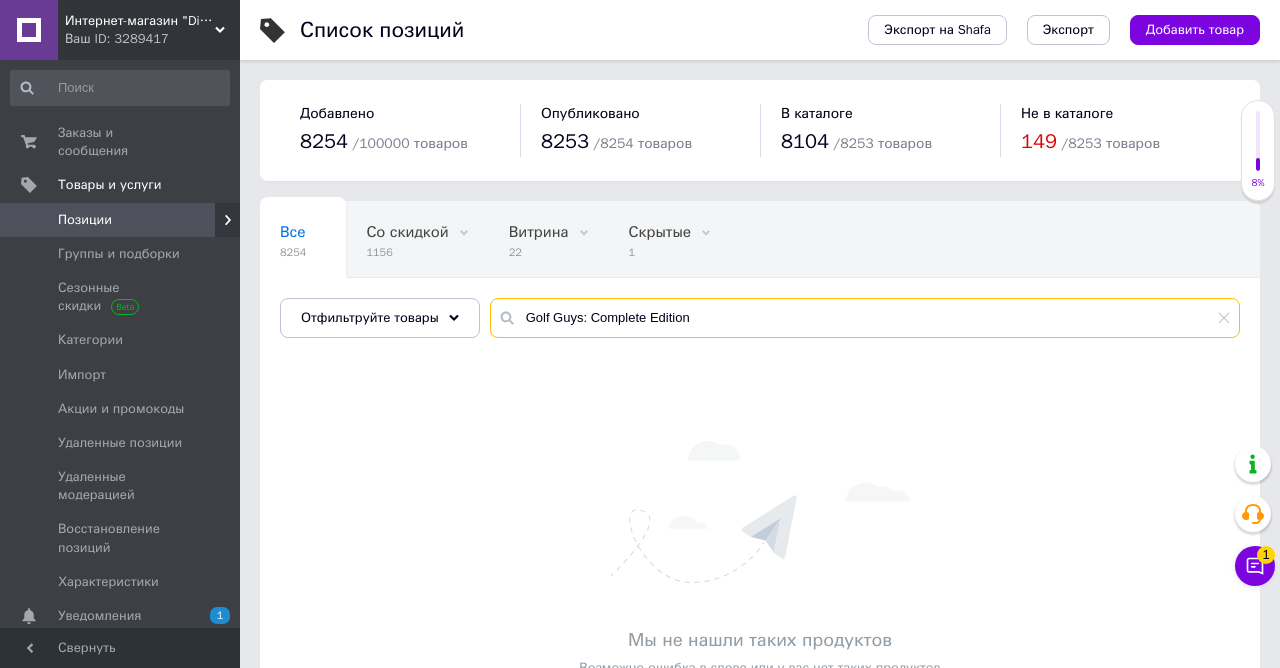 paste on "Dying Light Essentials" 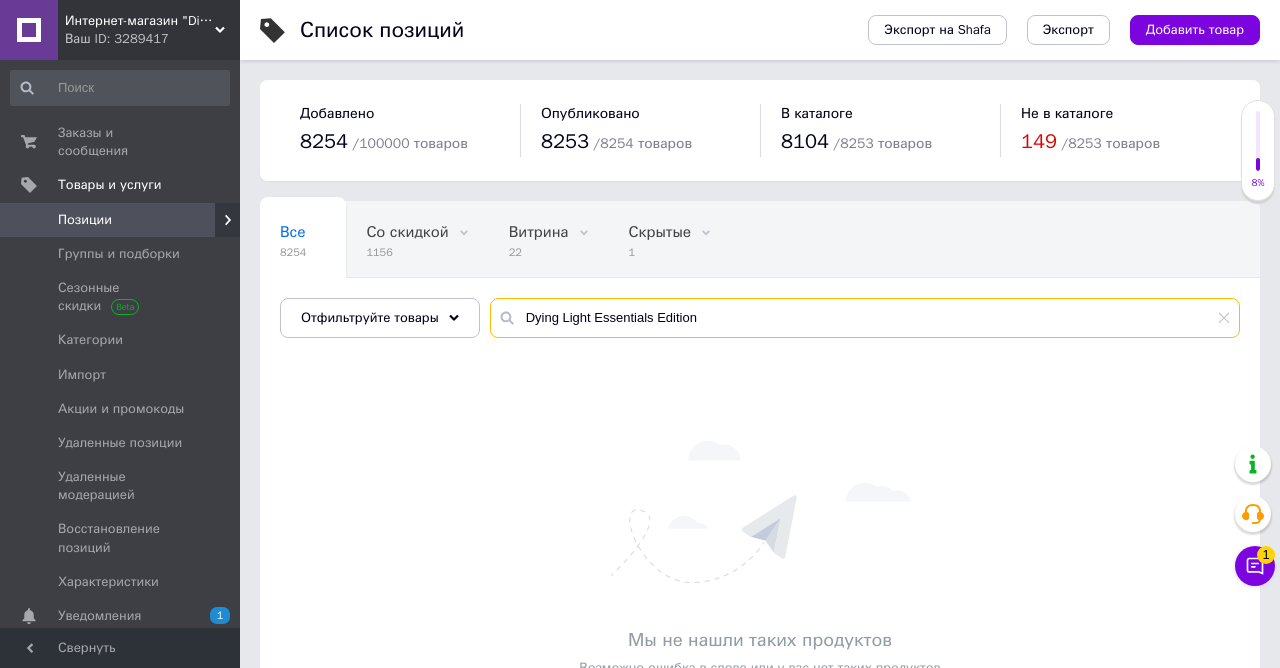type on "Dying Light Essentials Edition" 